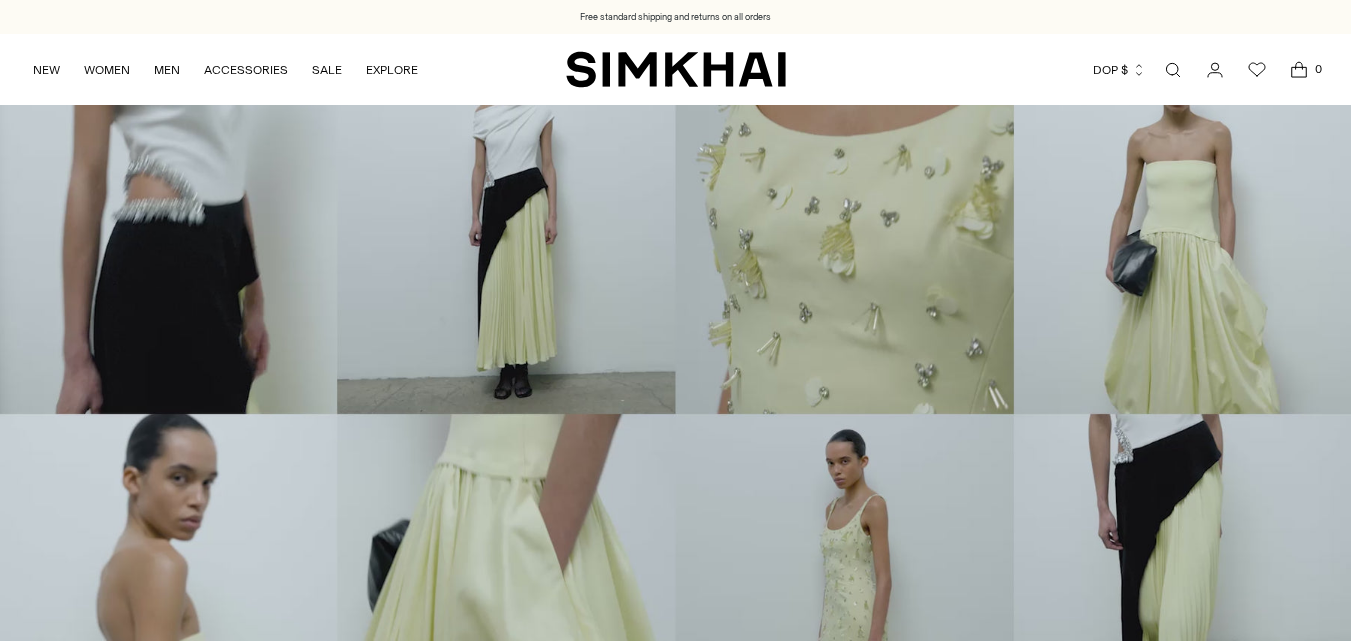 scroll, scrollTop: 0, scrollLeft: 0, axis: both 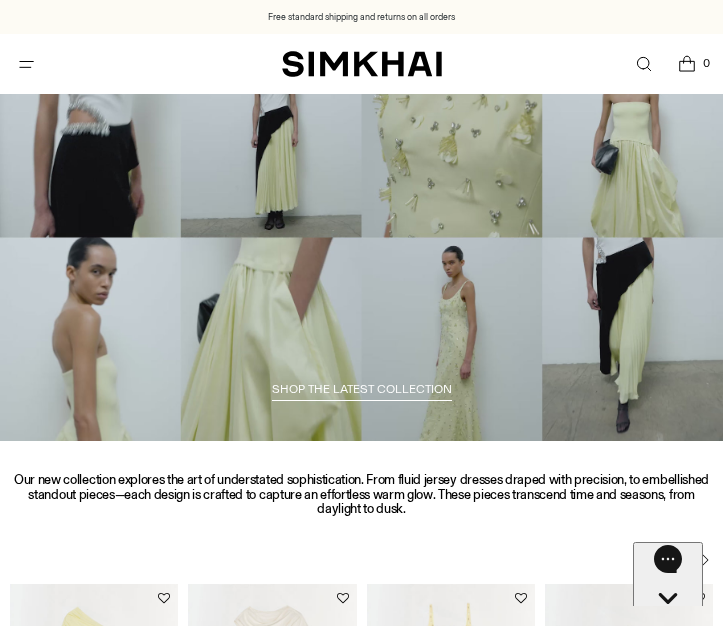 click at bounding box center [643, 64] 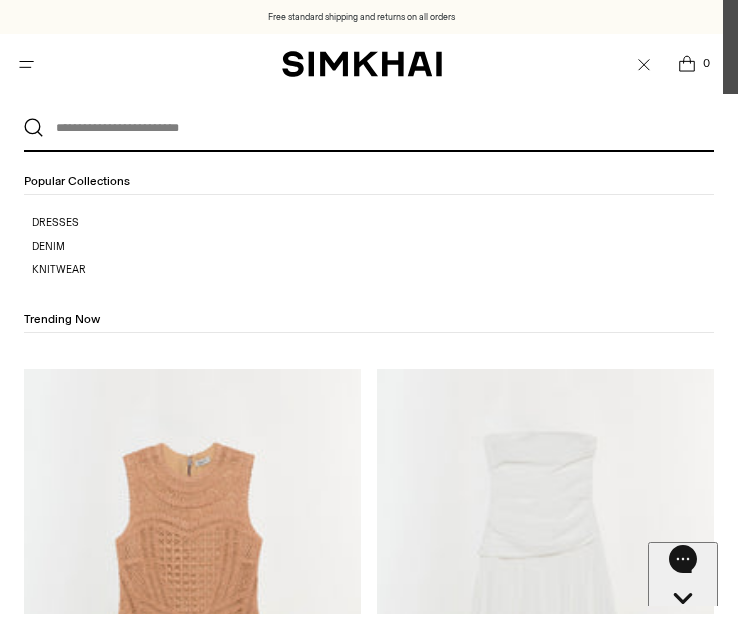 click at bounding box center [364, 128] 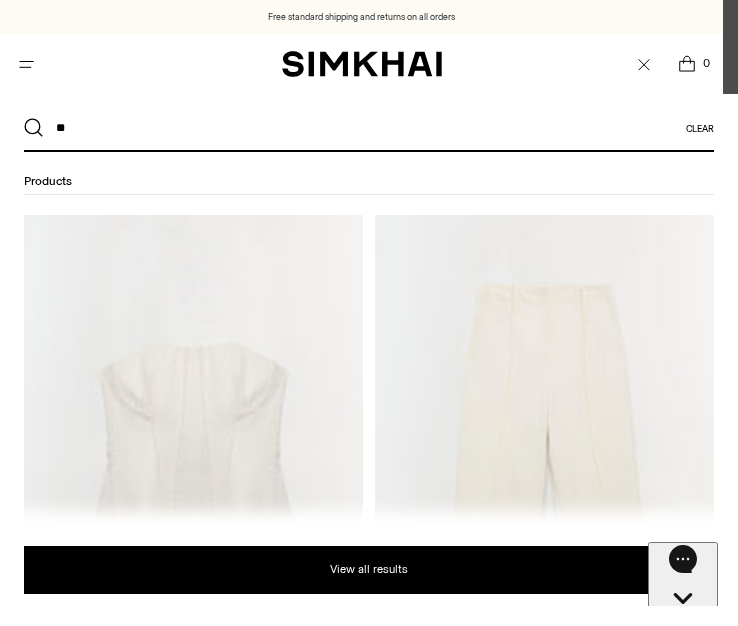 click on "**" at bounding box center (364, 128) 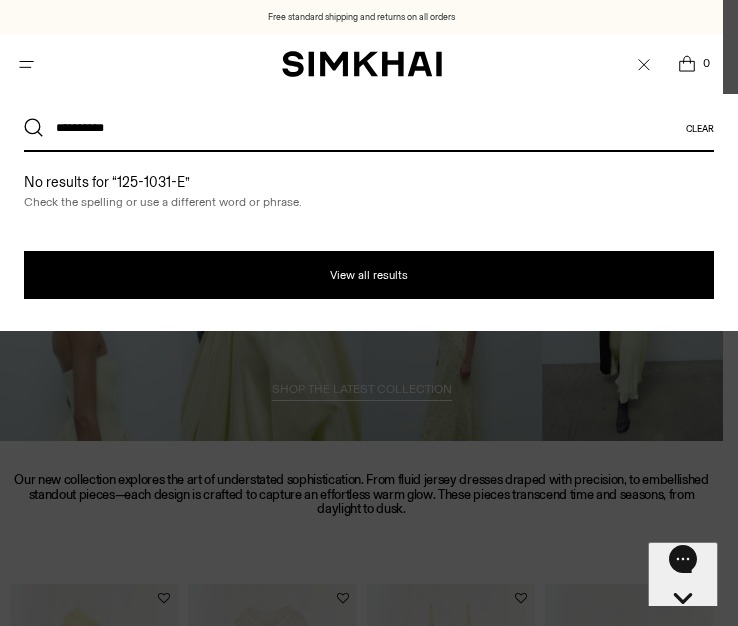type on "**********" 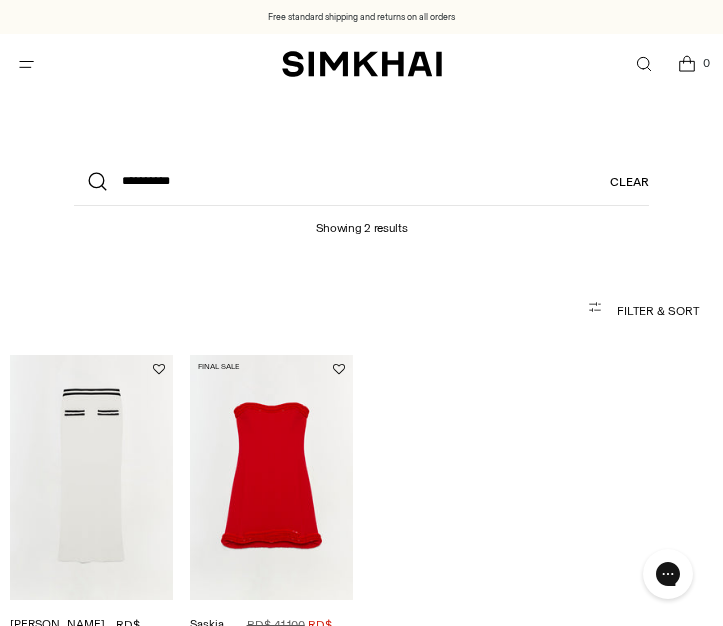 scroll, scrollTop: 0, scrollLeft: 0, axis: both 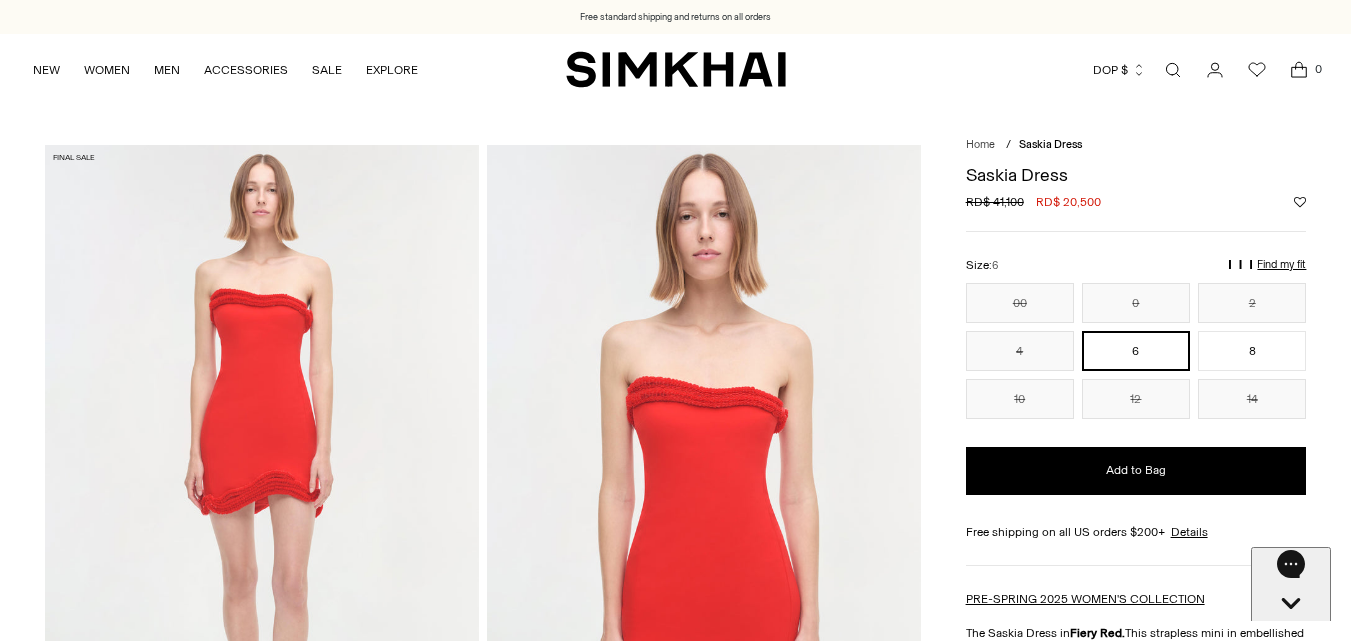 click at bounding box center (262, 470) 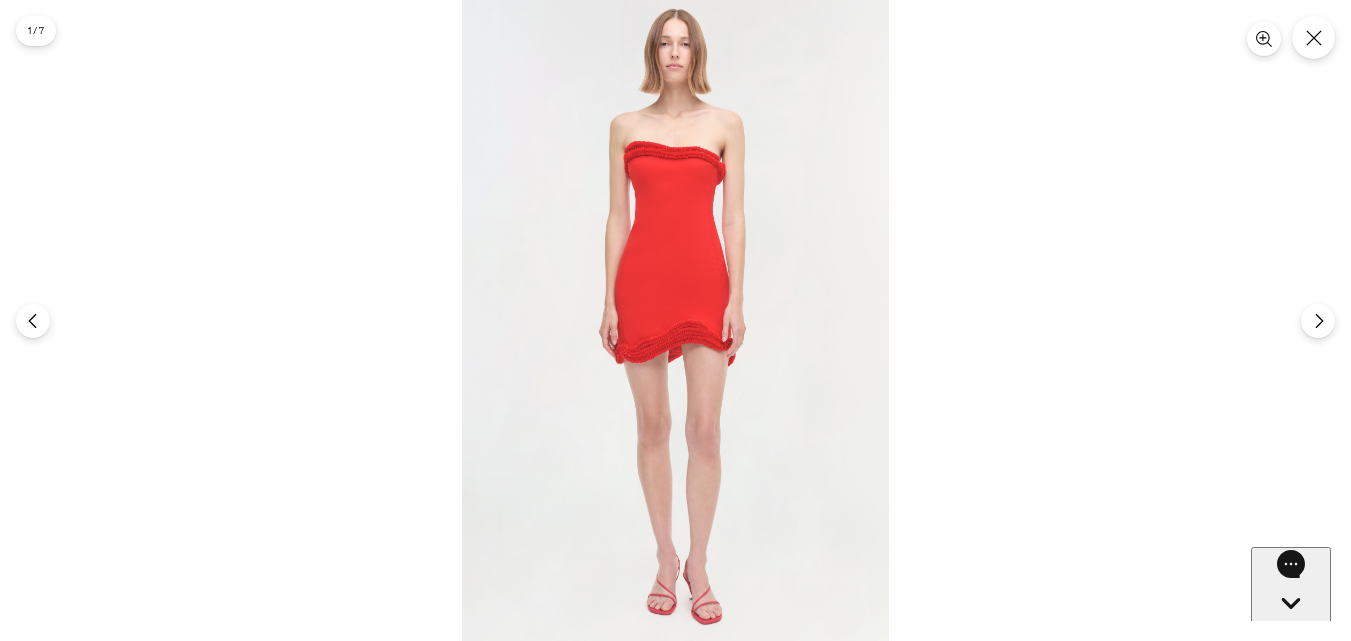 click at bounding box center [675, 320] 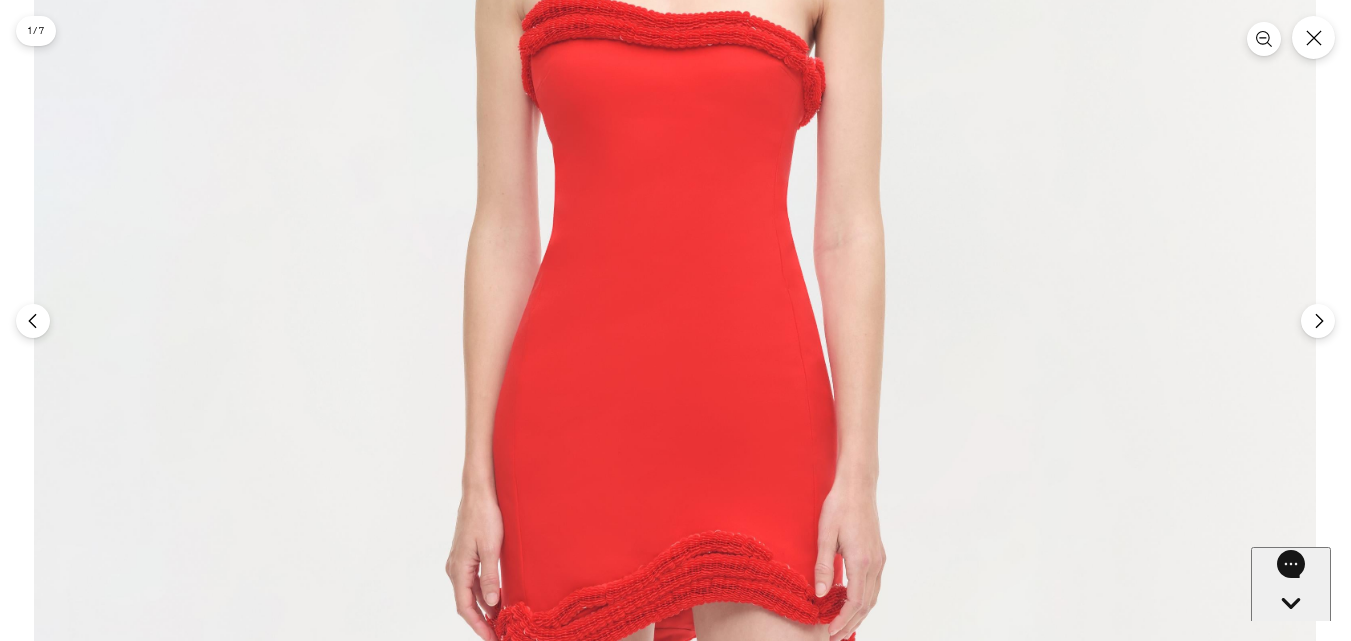 click at bounding box center [675, 533] 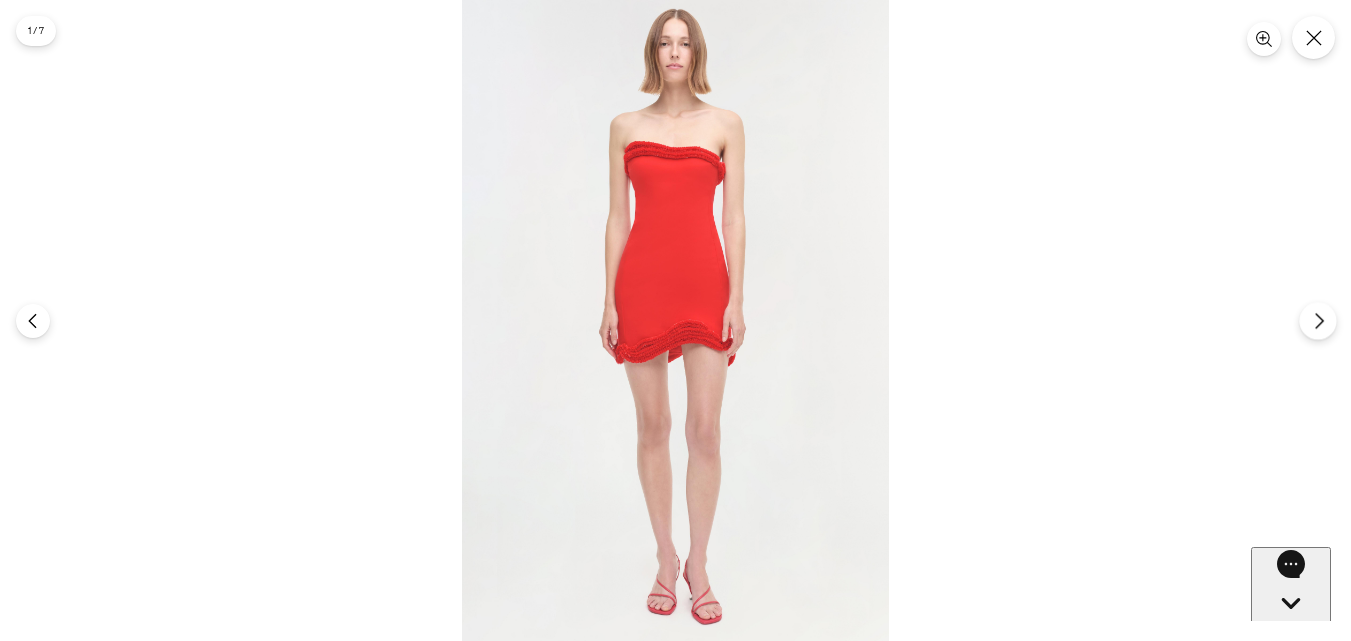 click 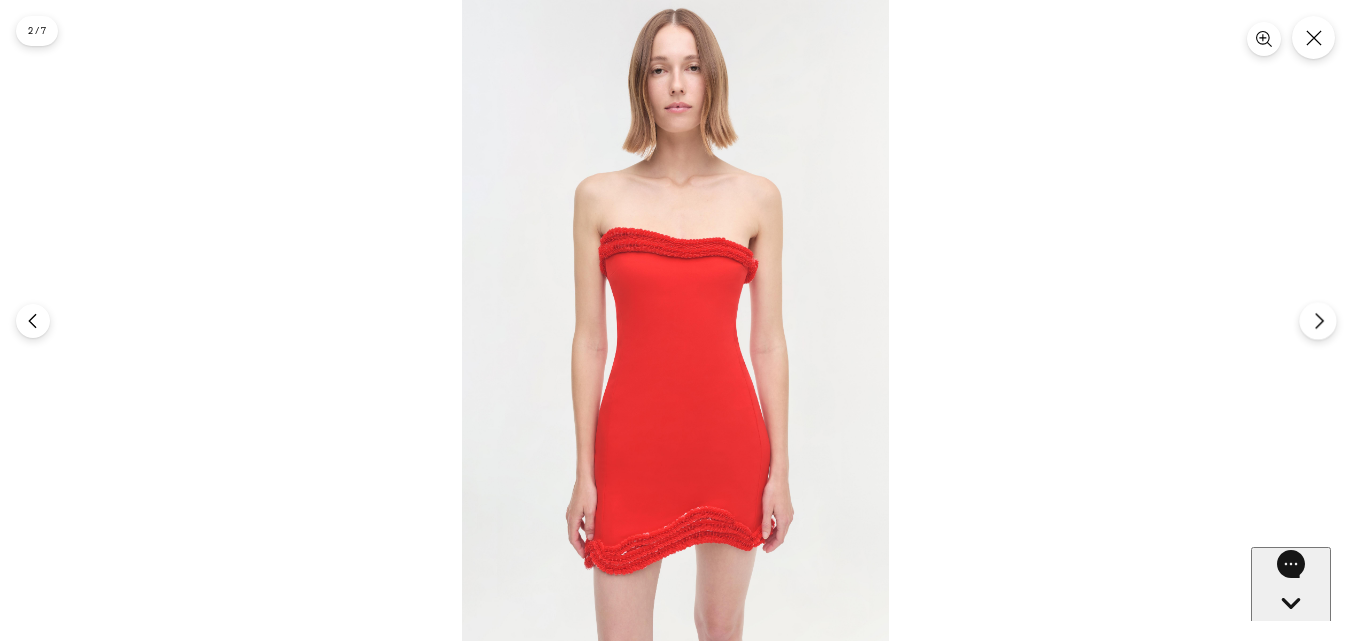 click 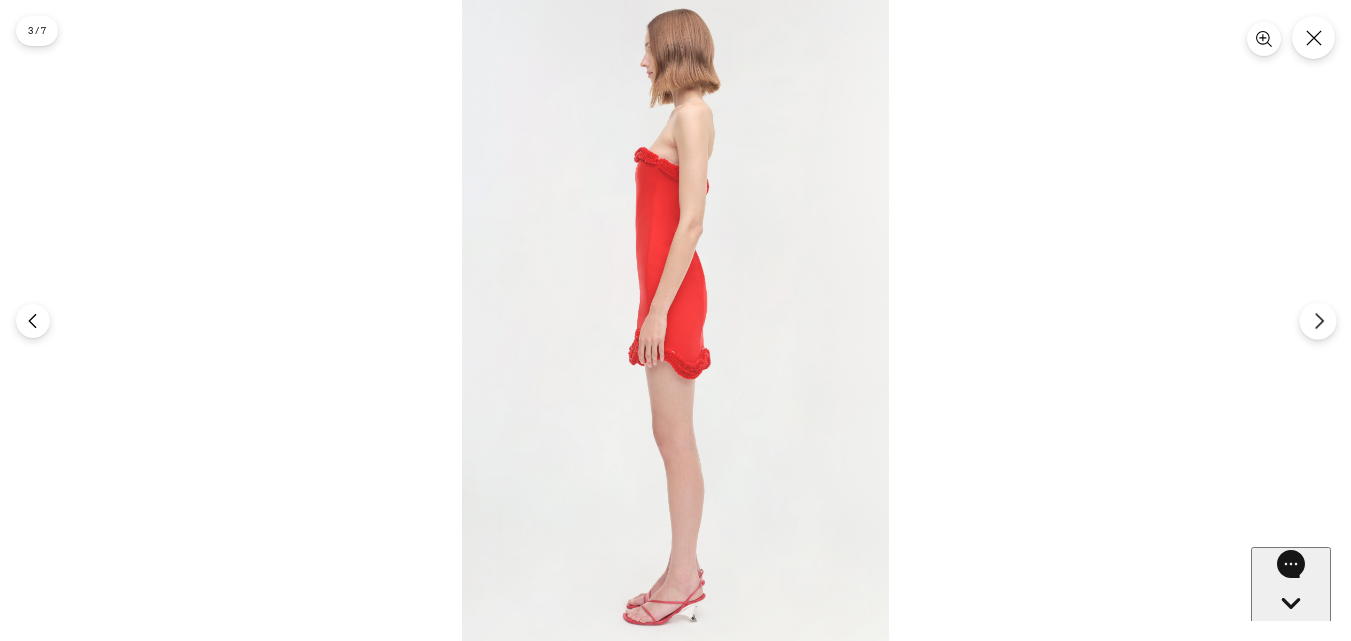 click 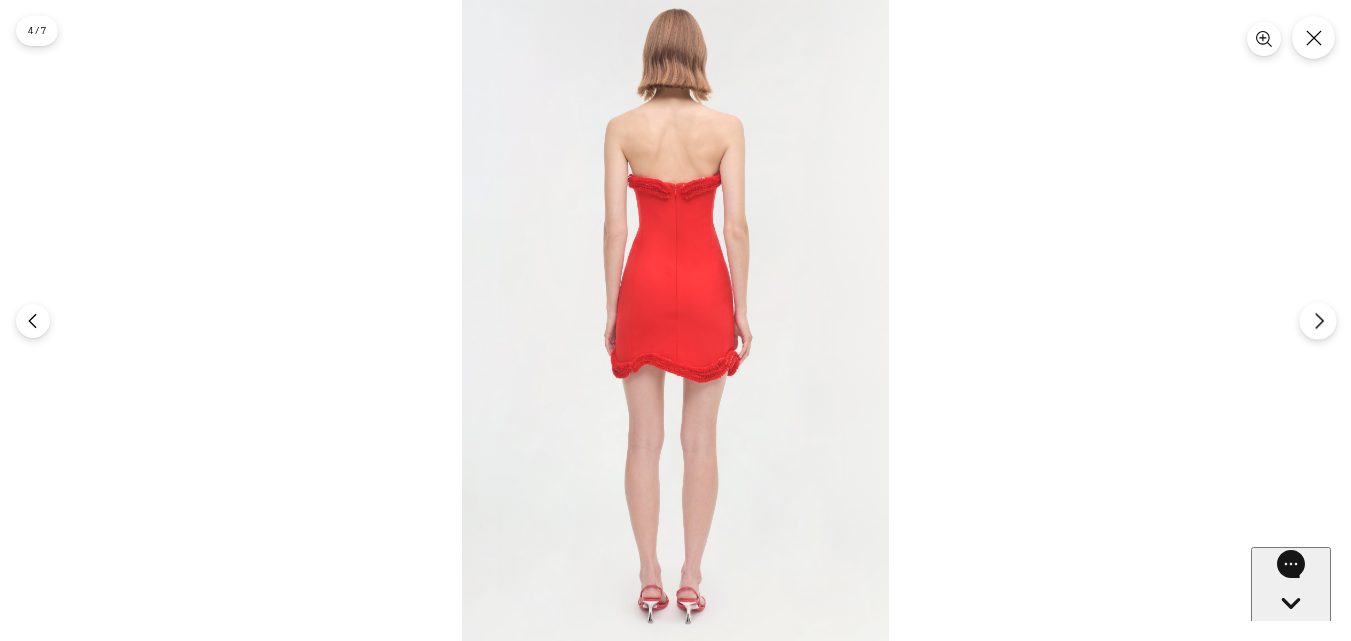 click 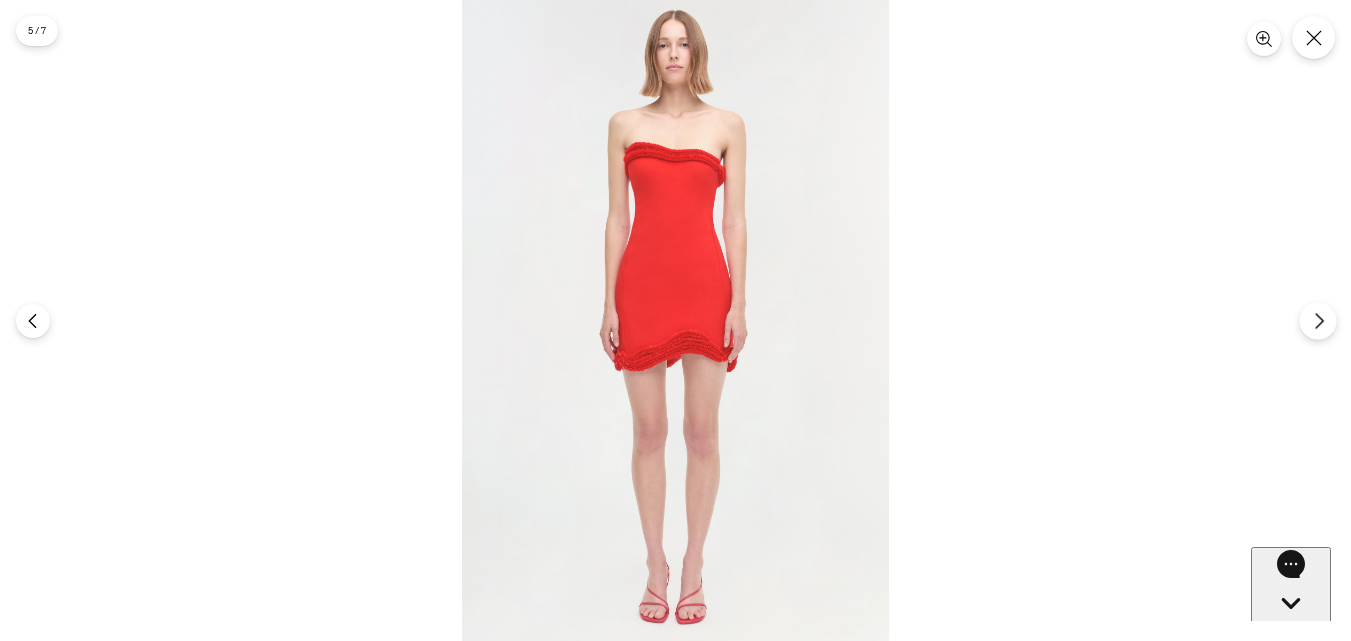 click 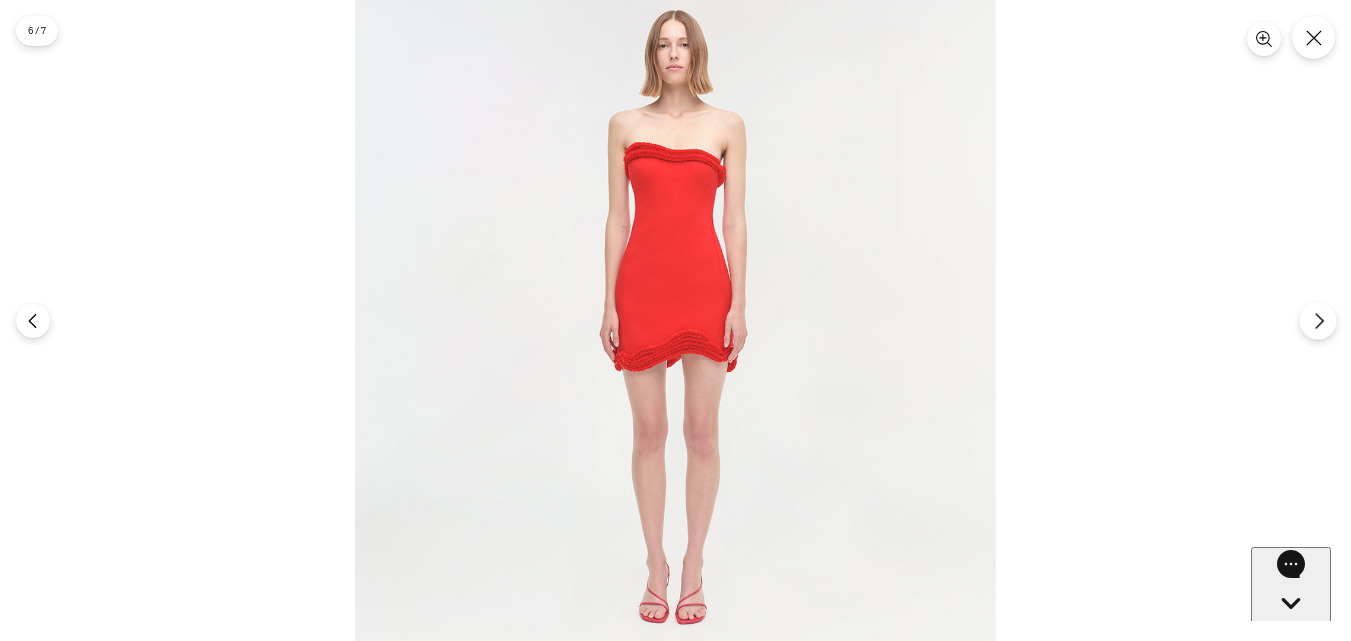 click 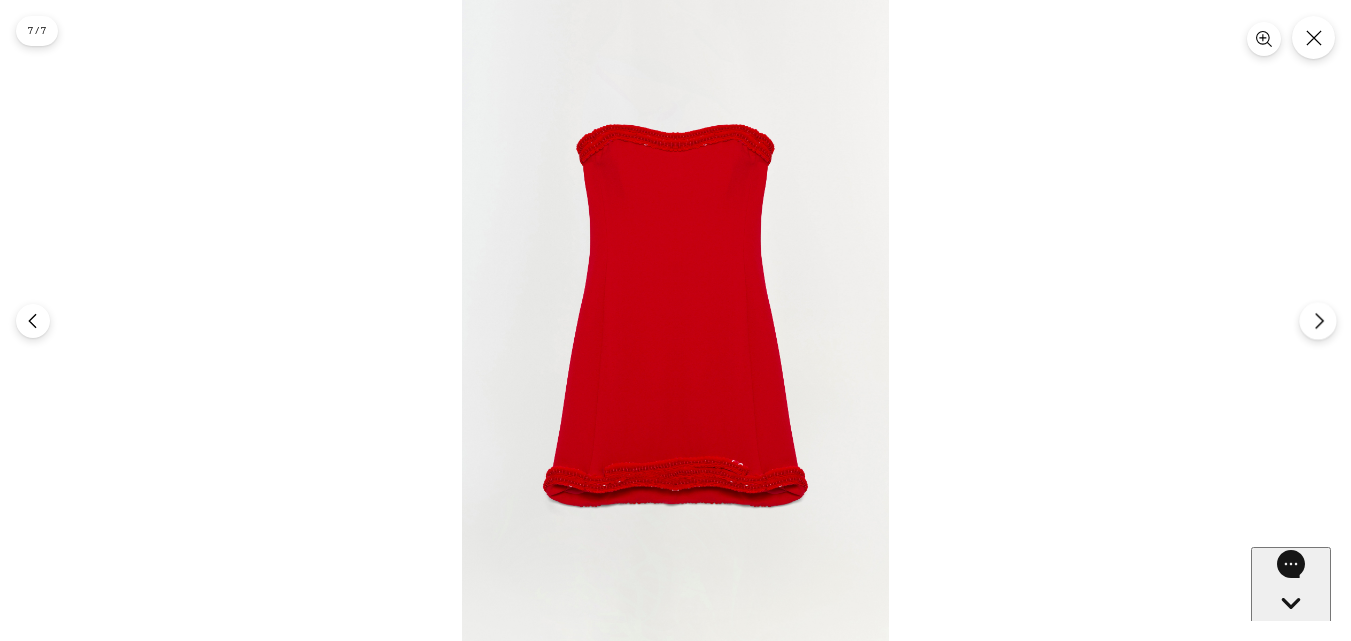 click 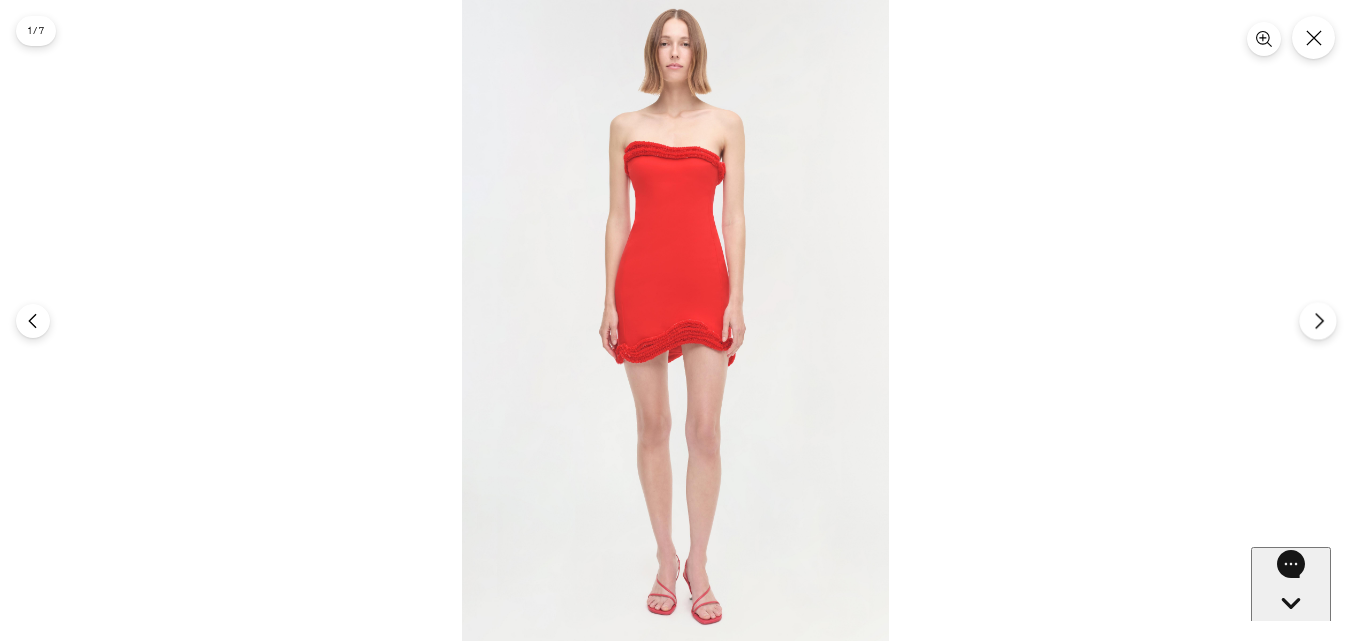 click 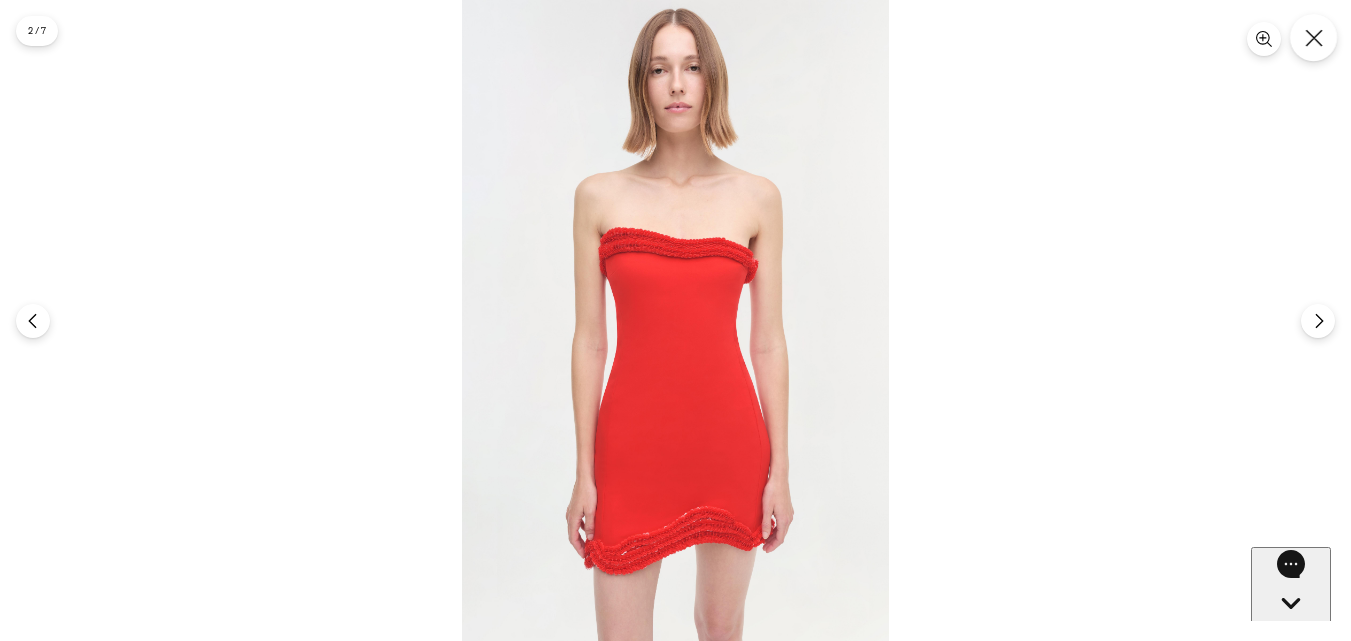 click 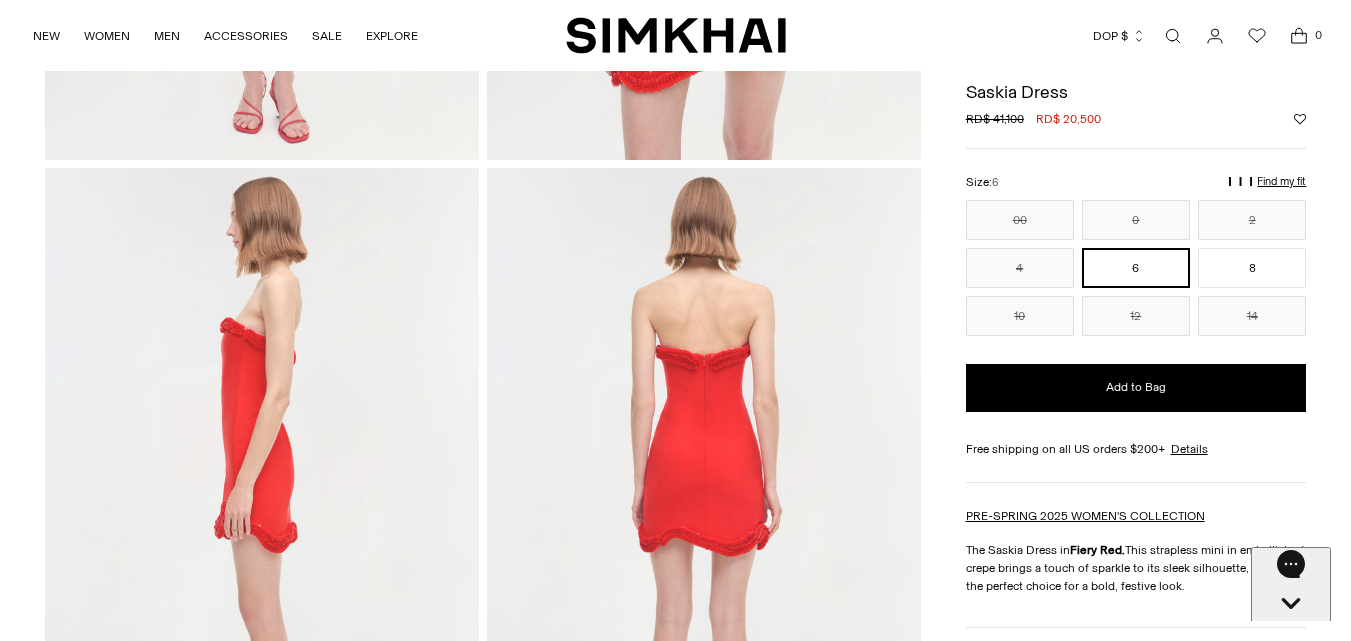 scroll, scrollTop: 300, scrollLeft: 0, axis: vertical 